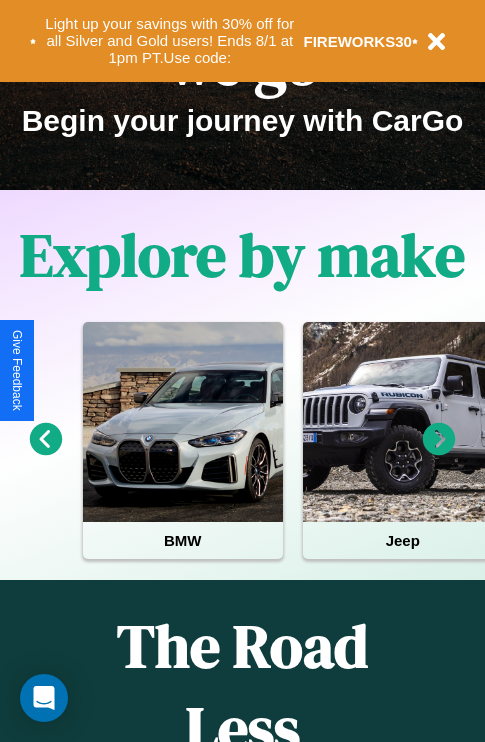 scroll, scrollTop: 308, scrollLeft: 0, axis: vertical 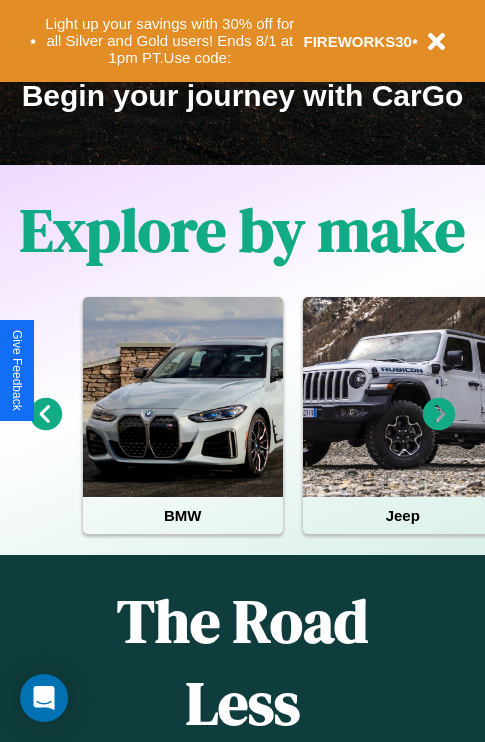 click 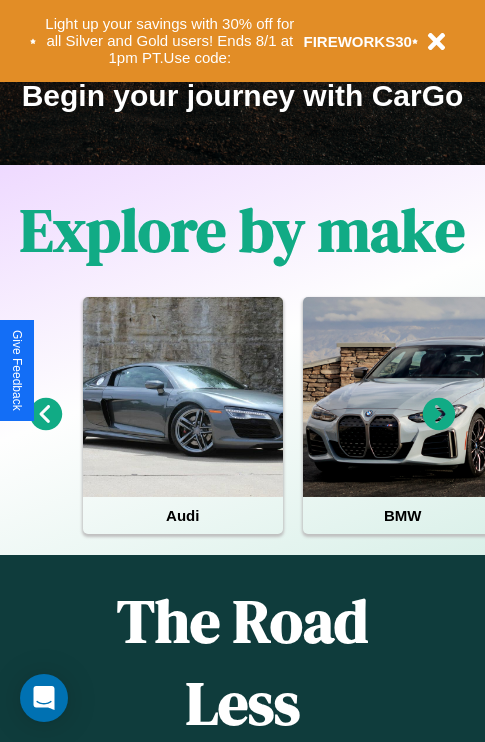 click 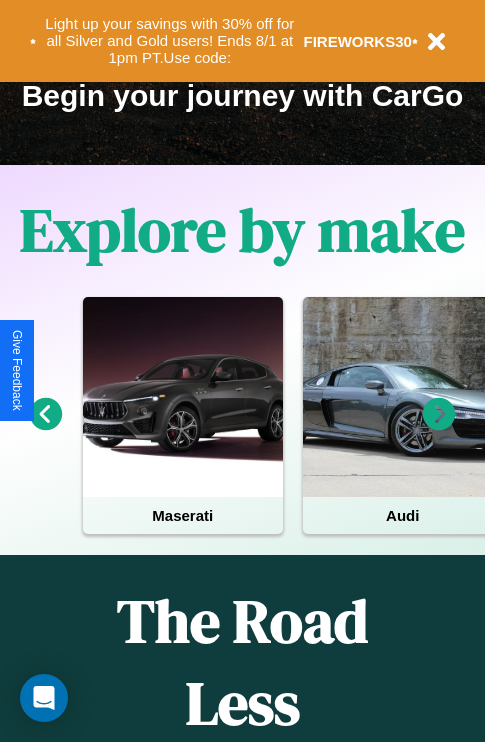 click 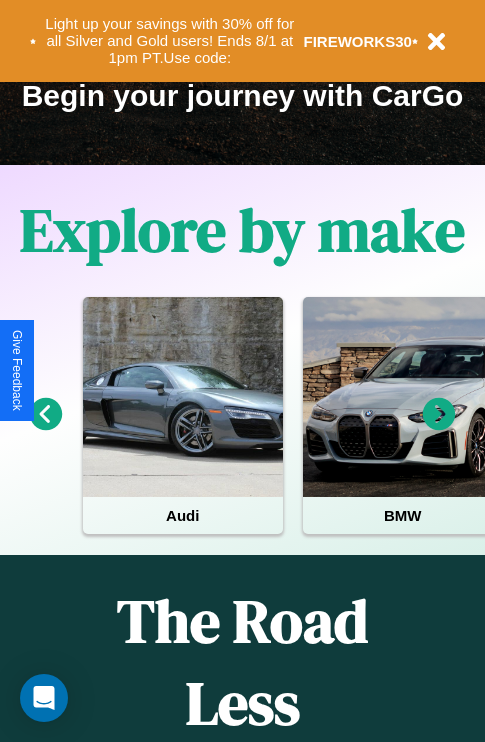 click 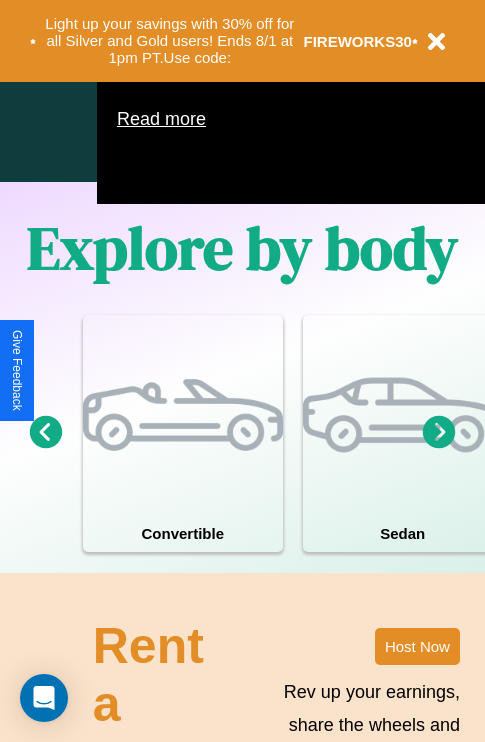 scroll, scrollTop: 1285, scrollLeft: 0, axis: vertical 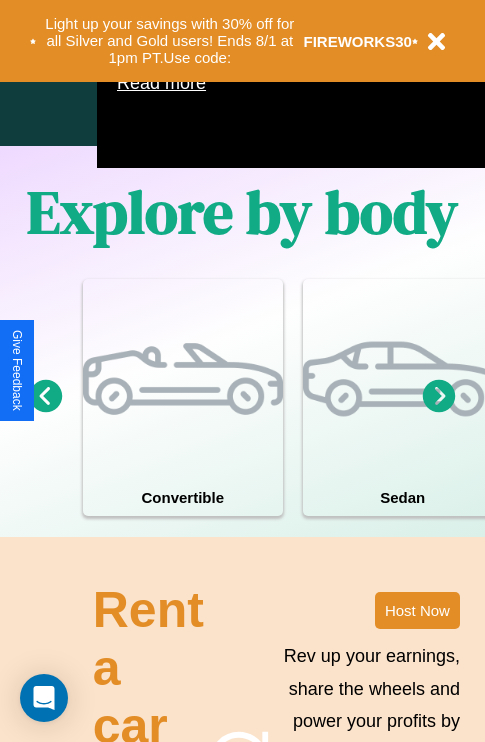 click 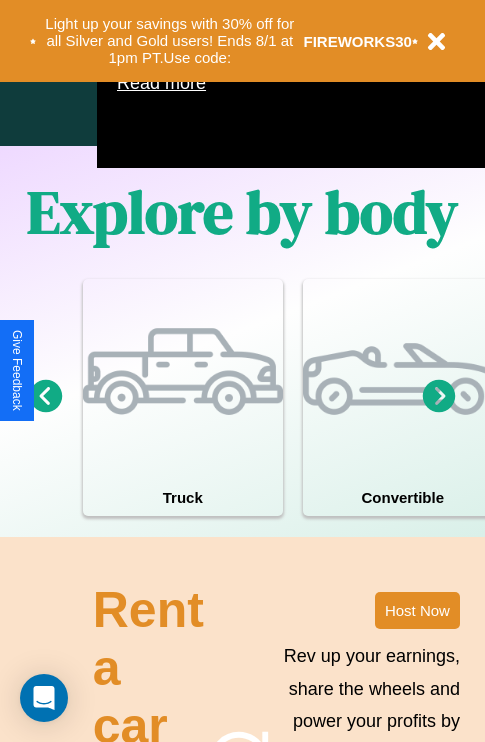 click 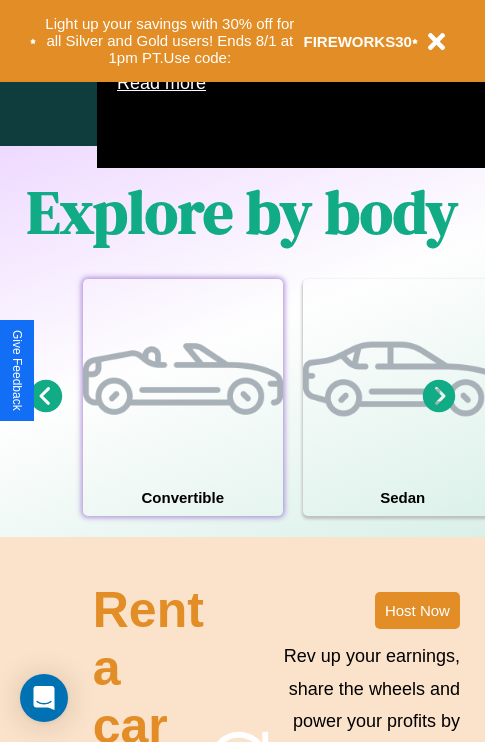 click at bounding box center (183, 379) 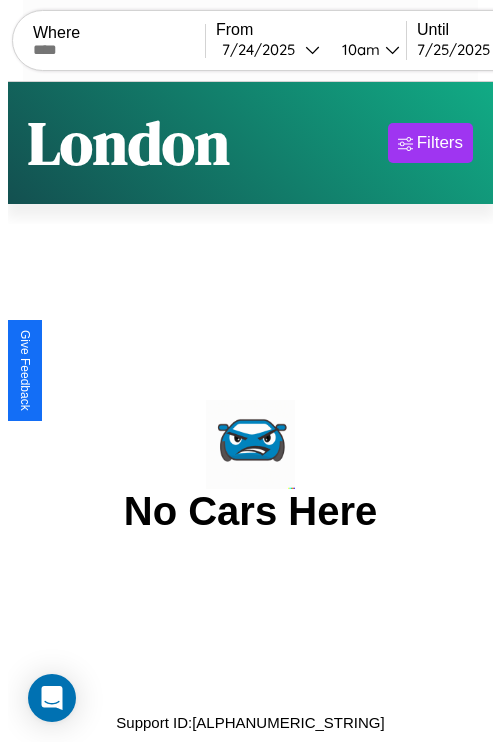 scroll, scrollTop: 0, scrollLeft: 0, axis: both 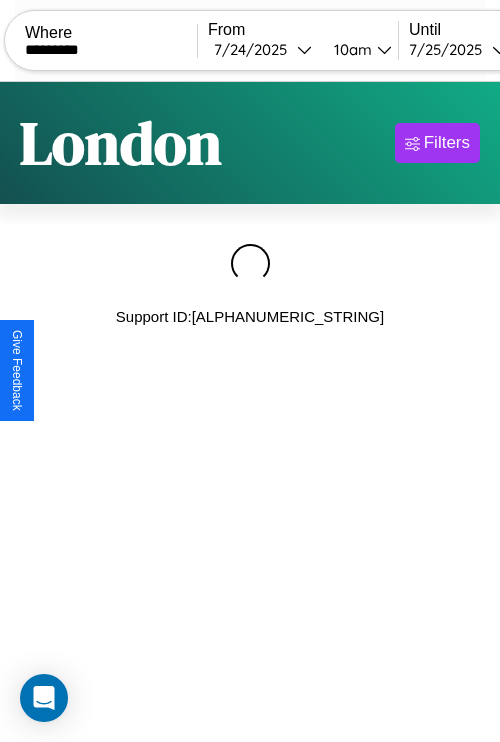 type on "*********" 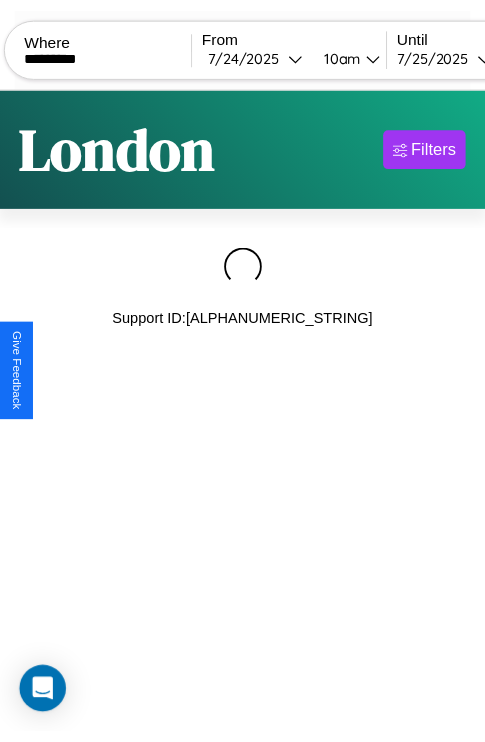scroll, scrollTop: 0, scrollLeft: 175, axis: horizontal 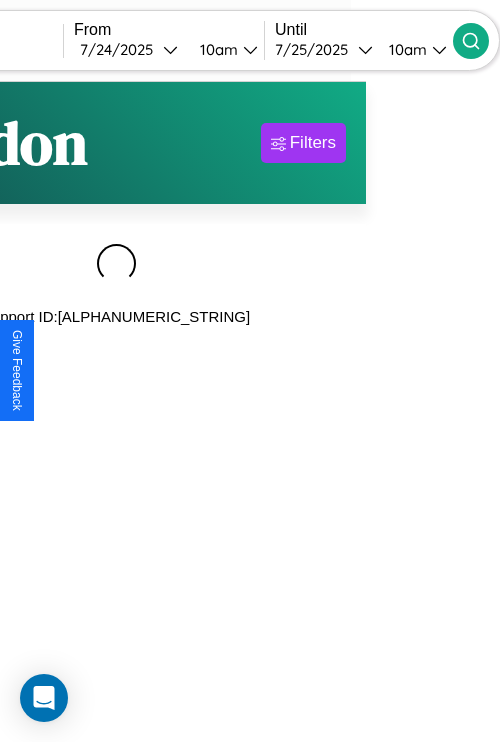 click 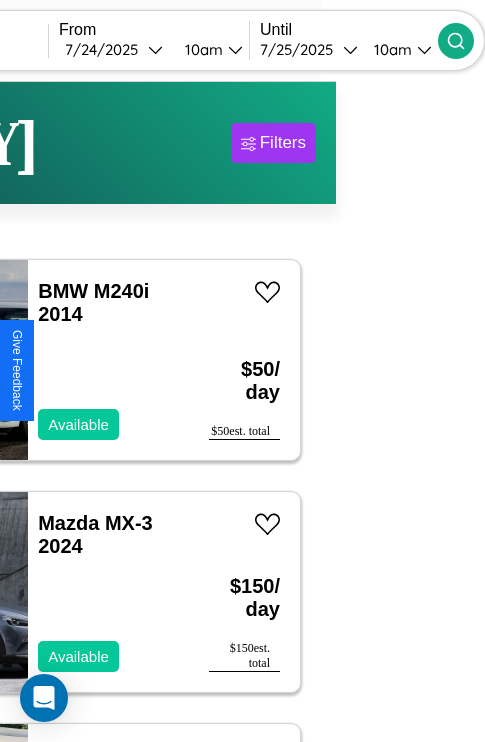scroll, scrollTop: 62, scrollLeft: 83, axis: both 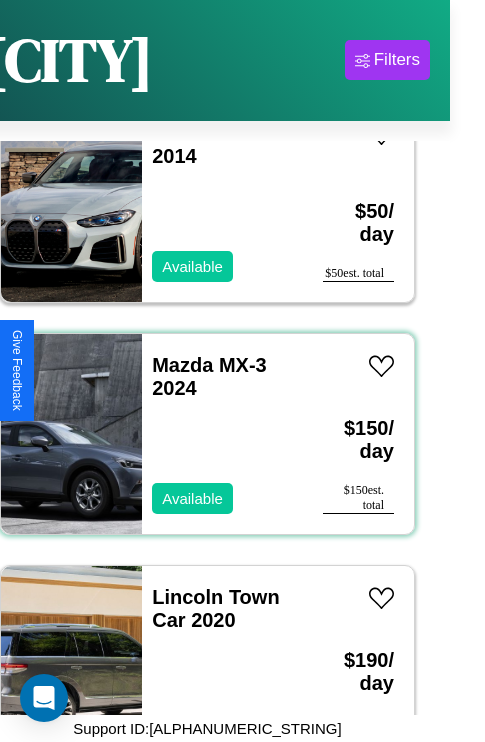 click on "Mazda   MX-3   2024 Available" at bounding box center [222, 434] 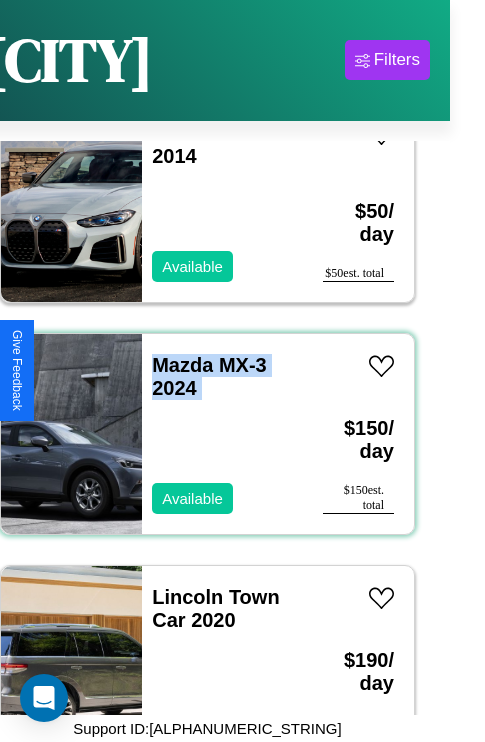 click on "Mazda   MX-3   2024 Available" at bounding box center (222, 434) 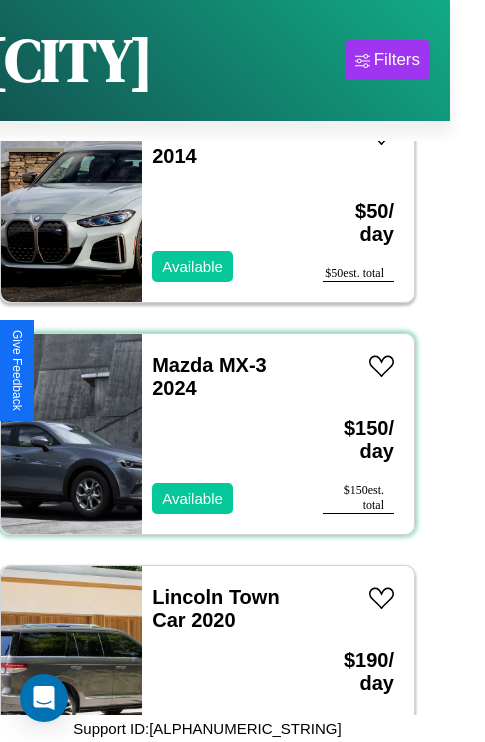 click on "Mazda   MX-3   2024 Available" at bounding box center [222, 434] 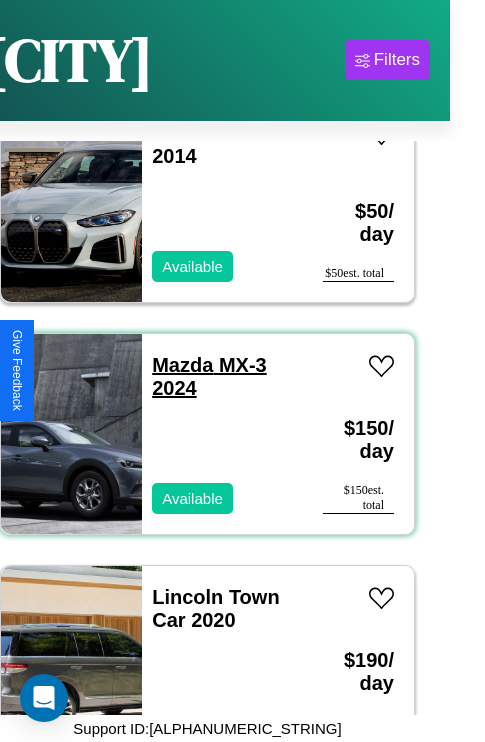 click on "Mazda   MX-3   2024" at bounding box center (209, 376) 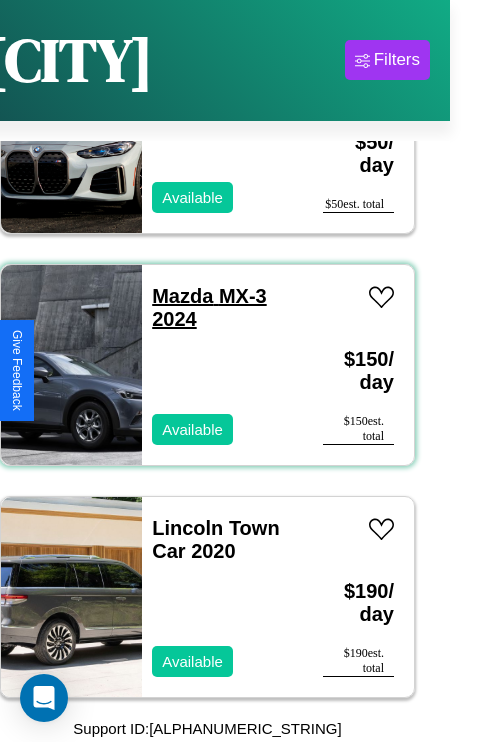 scroll, scrollTop: 150, scrollLeft: 0, axis: vertical 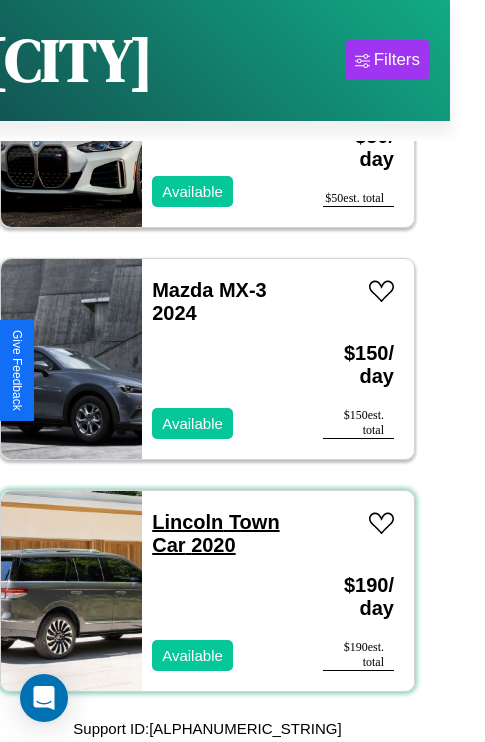 click on "Lincoln   Town Car   2020" at bounding box center [215, 533] 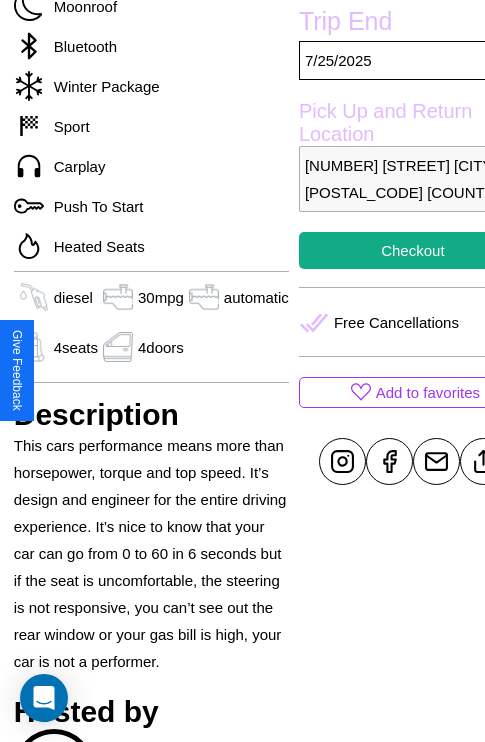 scroll, scrollTop: 708, scrollLeft: 68, axis: both 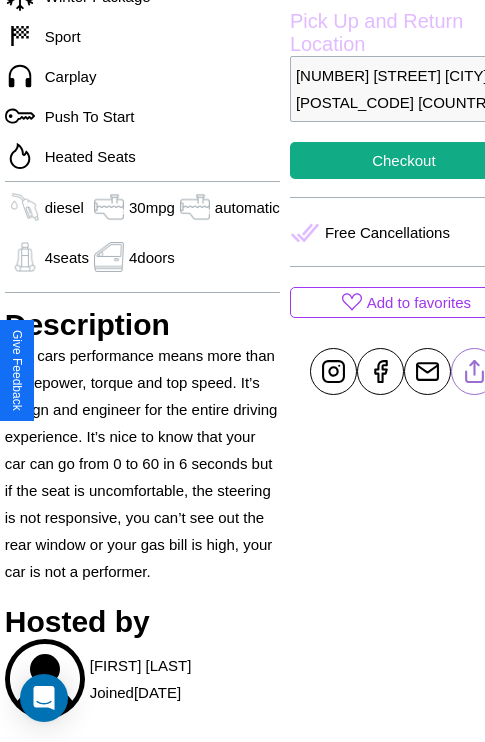 click 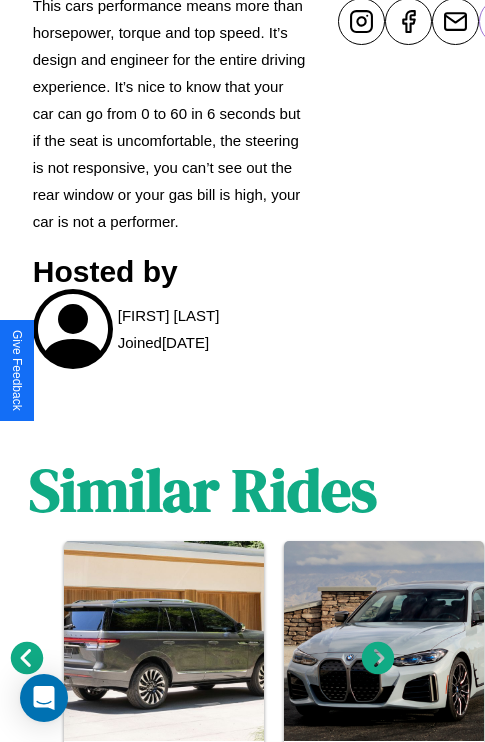 scroll, scrollTop: 1188, scrollLeft: 30, axis: both 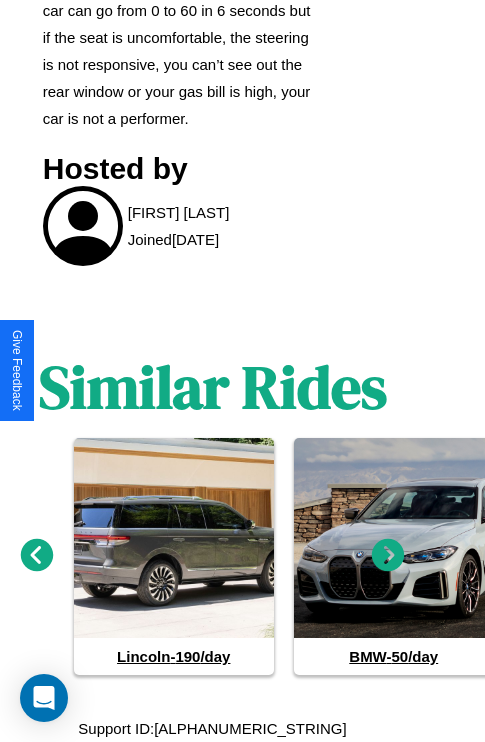 click 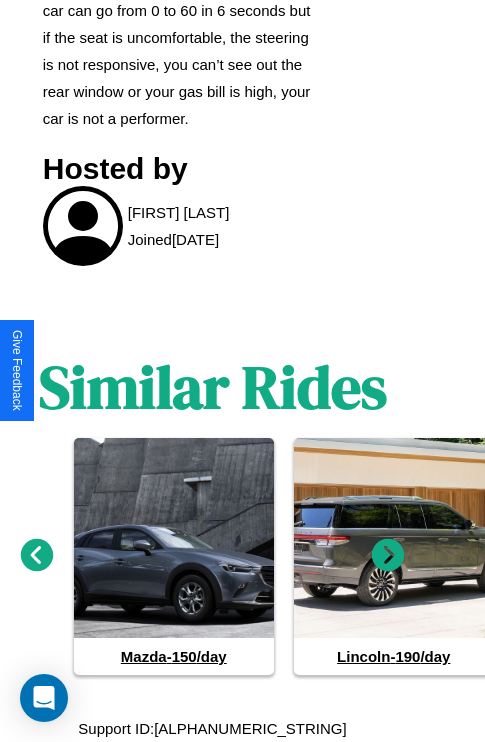 click 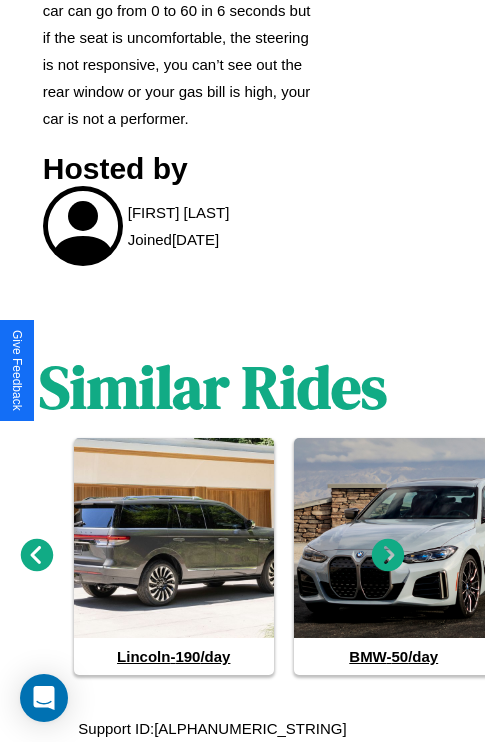 click 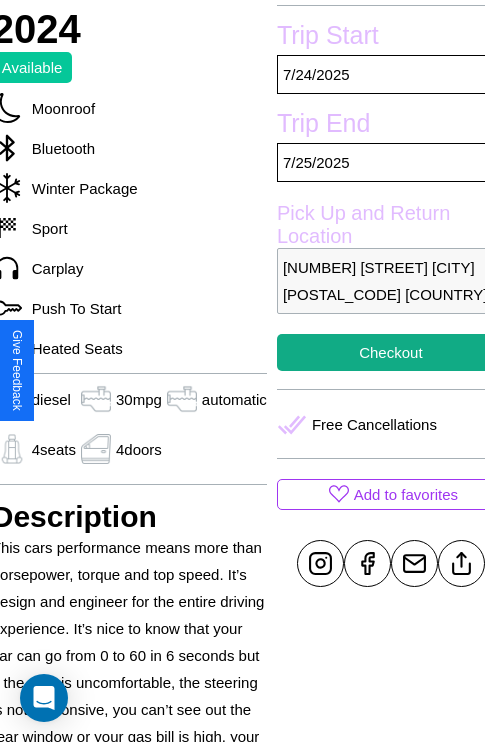 scroll, scrollTop: 426, scrollLeft: 88, axis: both 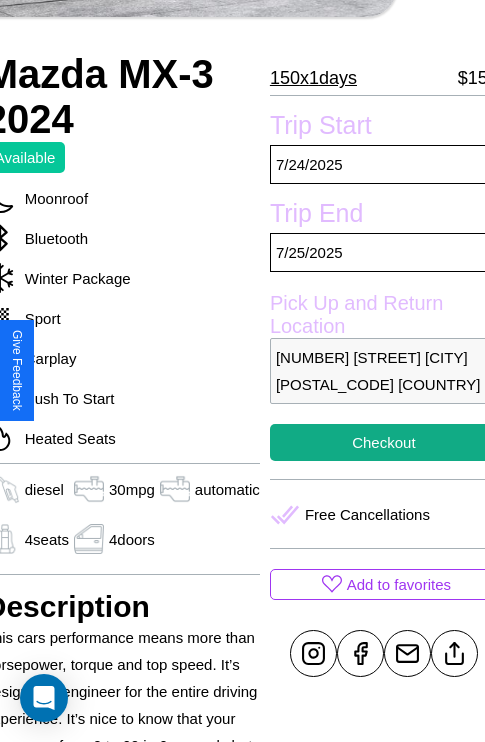 click on "[NUMBER] [STREET] [CITY] [POSTAL_CODE] [COUNTRY]" at bounding box center (384, 371) 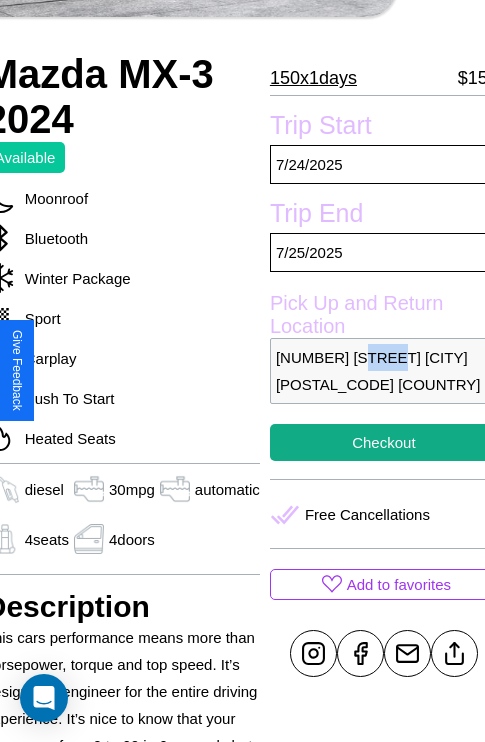 click on "[NUMBER] [STREET] [CITY] [POSTAL_CODE] [COUNTRY]" at bounding box center (384, 371) 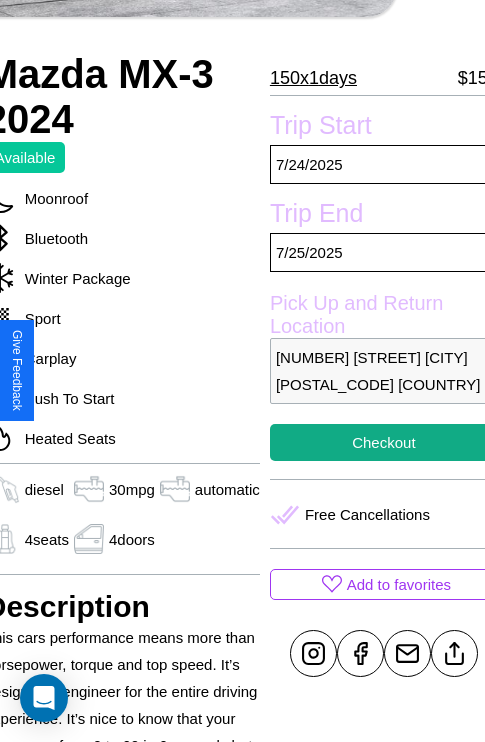 click on "[NUMBER] [STREET] [CITY] [POSTAL_CODE] [COUNTRY]" at bounding box center [384, 371] 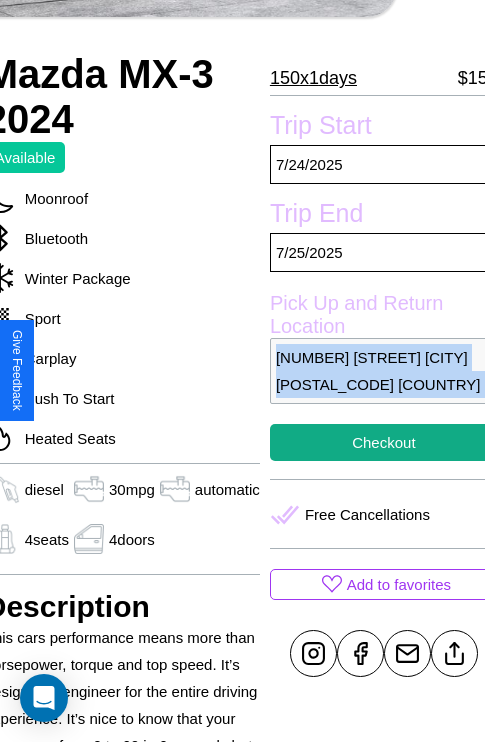 click on "[NUMBER] [STREET] [CITY] [POSTAL_CODE] [COUNTRY]" at bounding box center [384, 371] 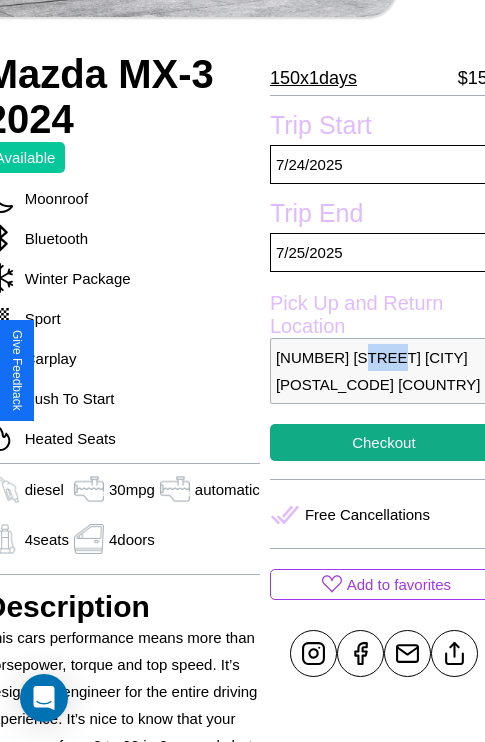 click on "[NUMBER] [STREET] [CITY] [POSTAL_CODE] [COUNTRY]" at bounding box center (384, 371) 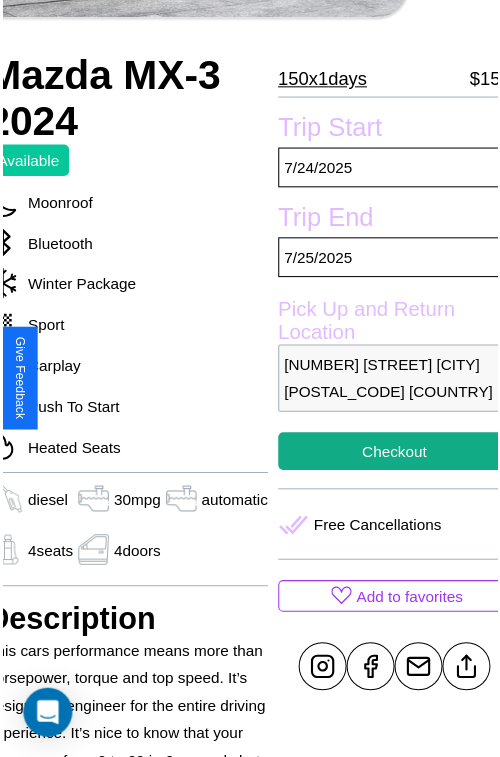 scroll, scrollTop: 219, scrollLeft: 88, axis: both 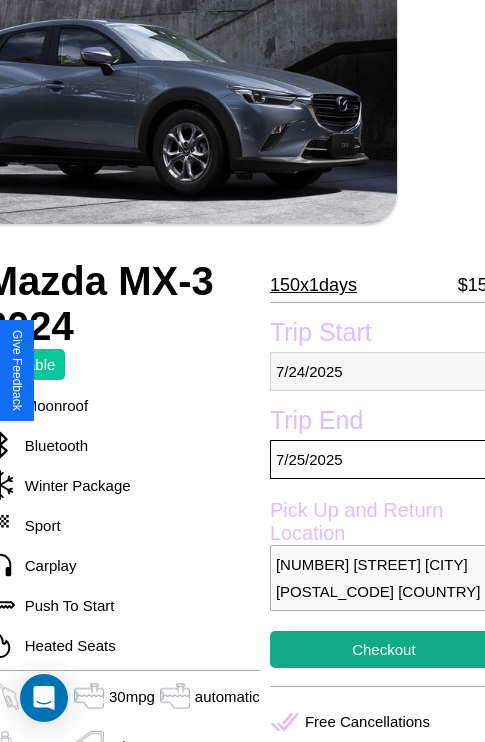 click on "7 / 24 / 2025" at bounding box center [384, 371] 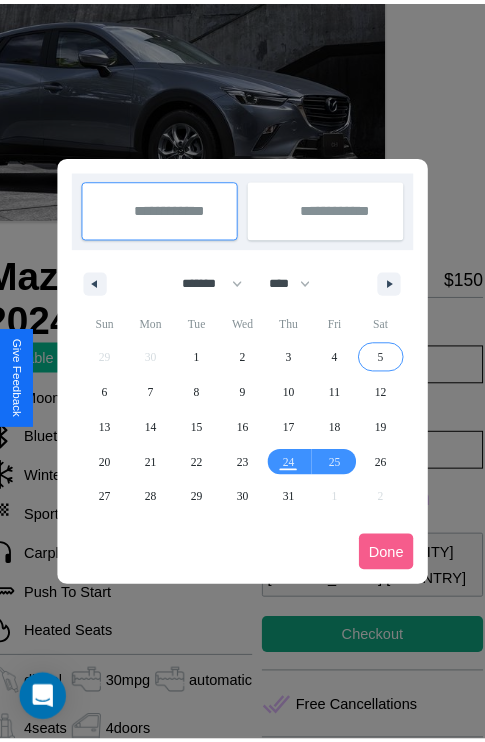 scroll, scrollTop: 0, scrollLeft: 88, axis: horizontal 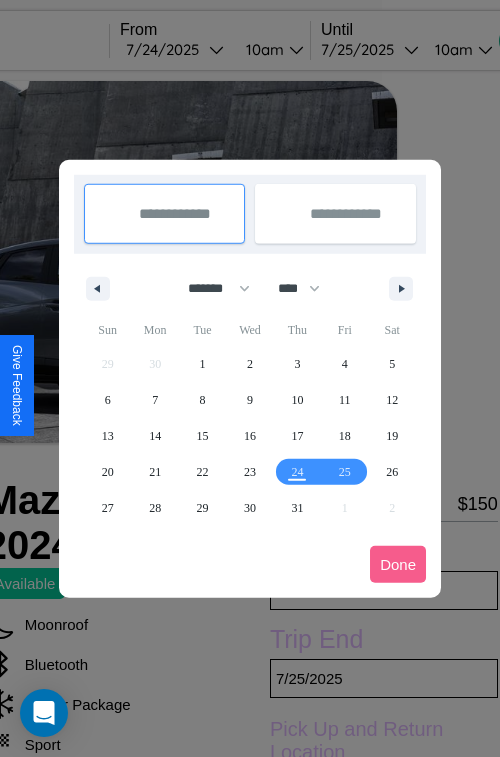 click at bounding box center (250, 378) 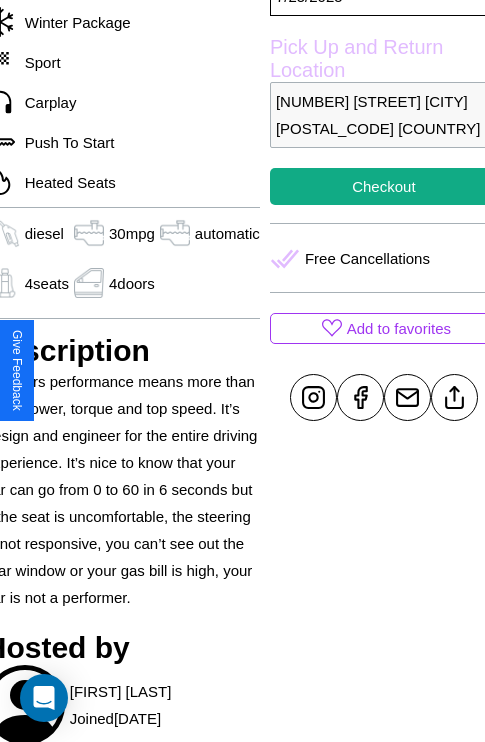 scroll, scrollTop: 708, scrollLeft: 88, axis: both 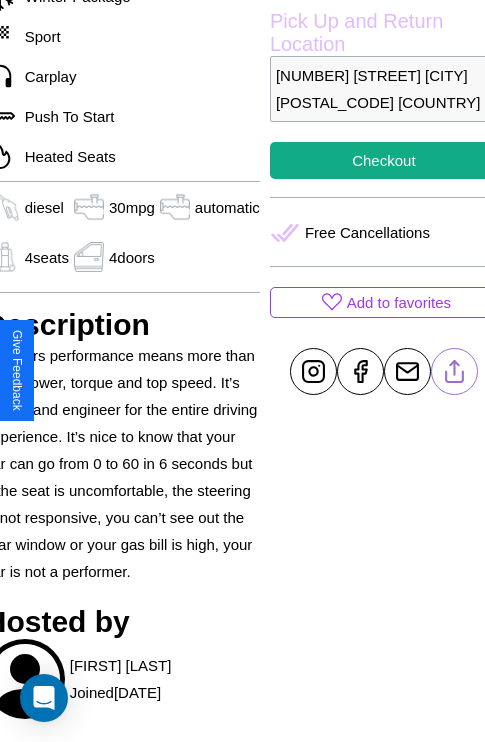 click 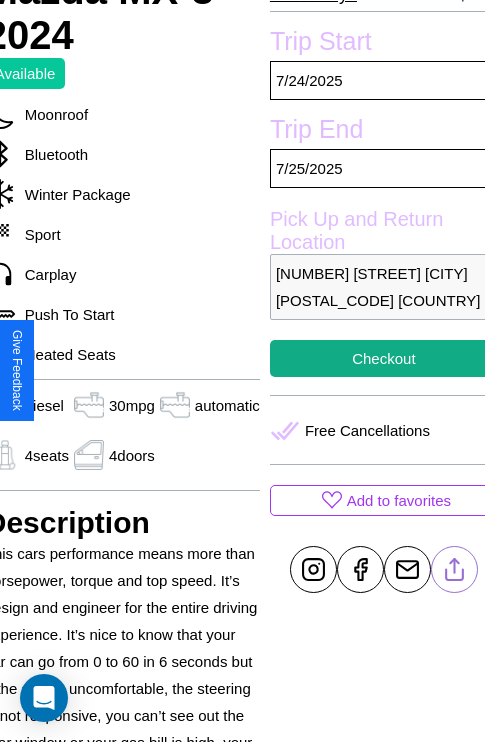 scroll, scrollTop: 497, scrollLeft: 88, axis: both 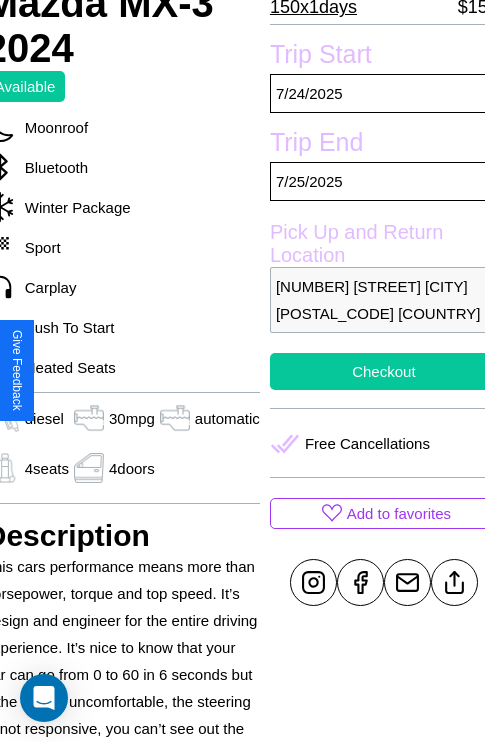 click on "Checkout" at bounding box center [384, 371] 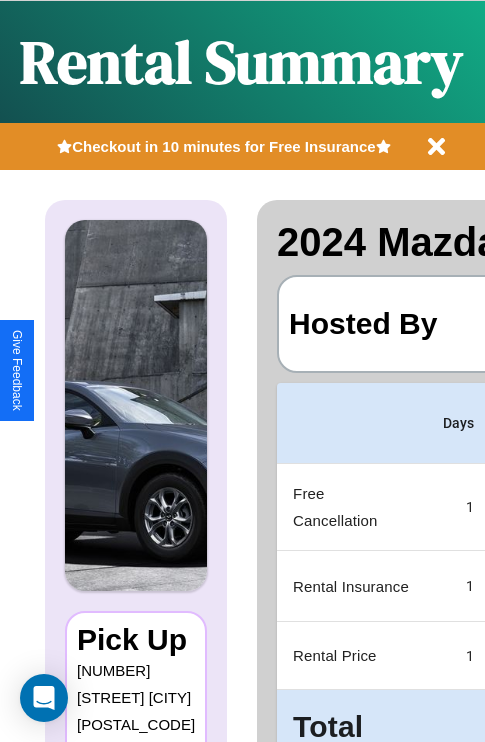 scroll, scrollTop: 0, scrollLeft: 378, axis: horizontal 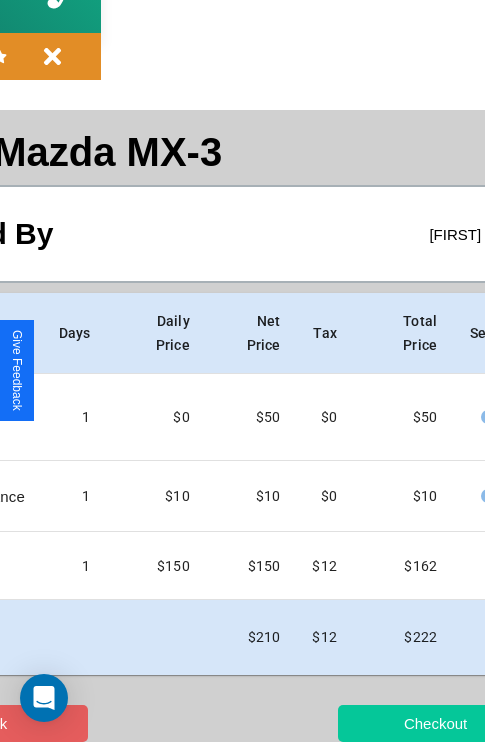 click on "Checkout" at bounding box center (435, 723) 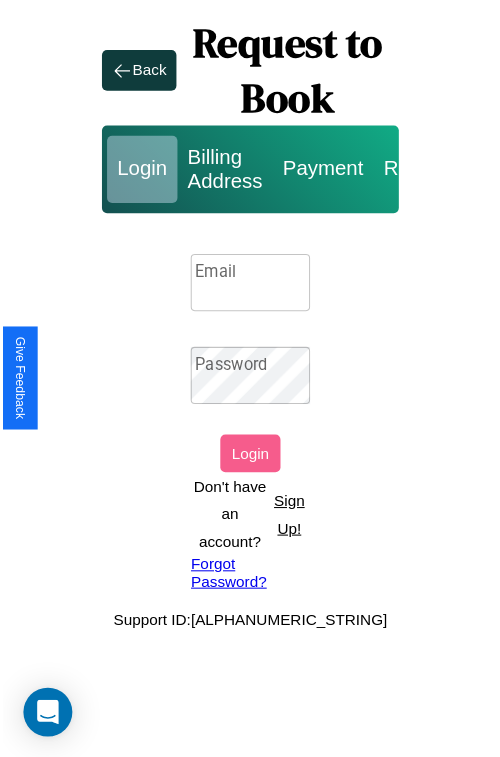 scroll, scrollTop: 0, scrollLeft: 0, axis: both 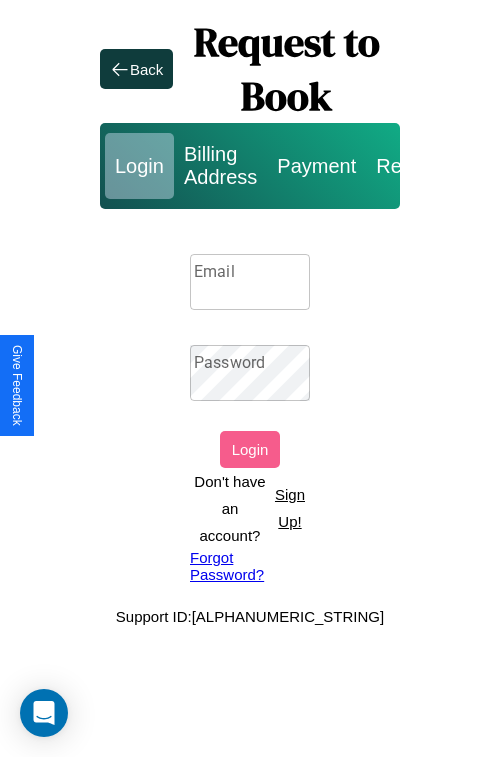 click on "Sign Up!" at bounding box center (290, 508) 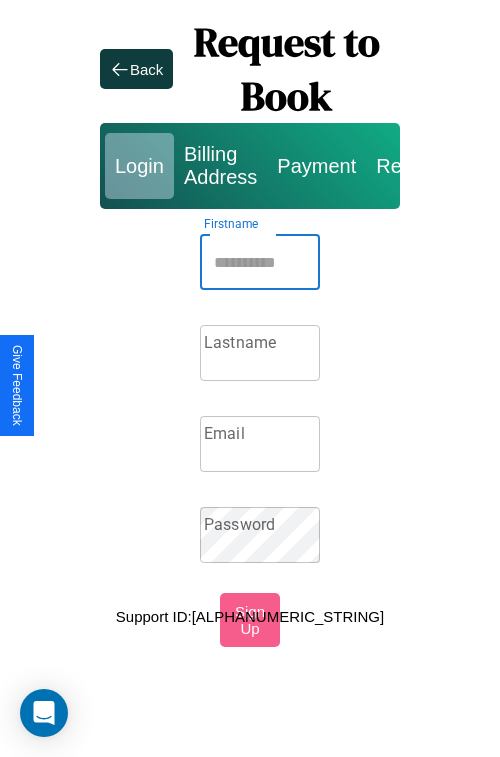 click on "Firstname" at bounding box center (260, 262) 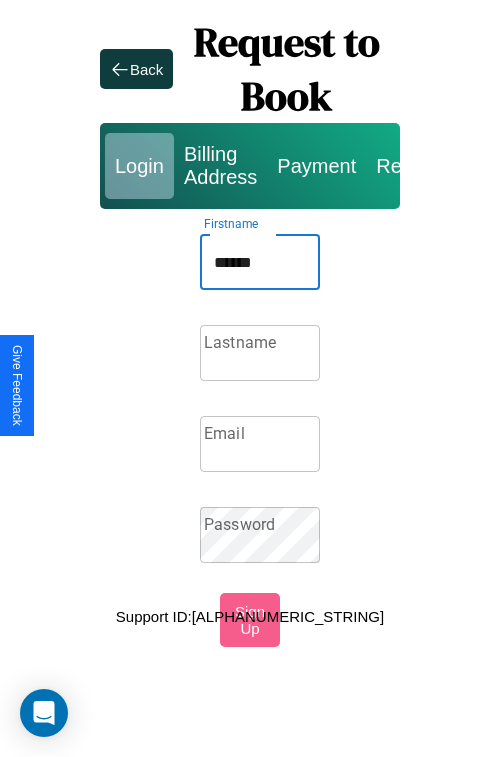 type on "******" 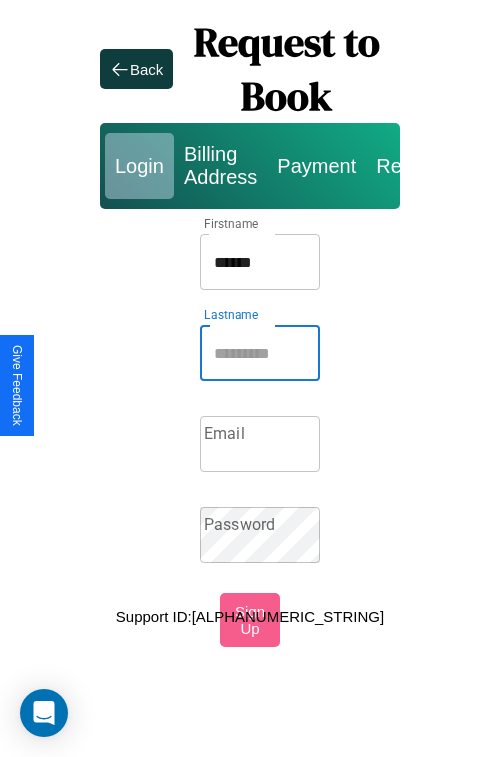click on "Lastname" at bounding box center (260, 353) 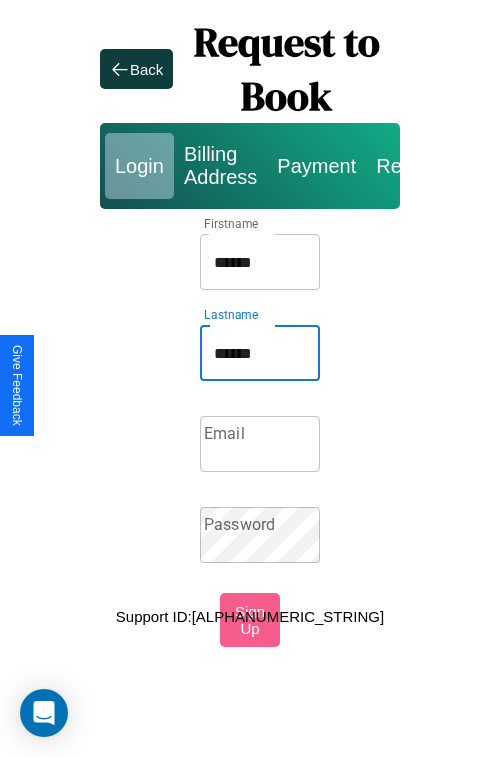 type on "******" 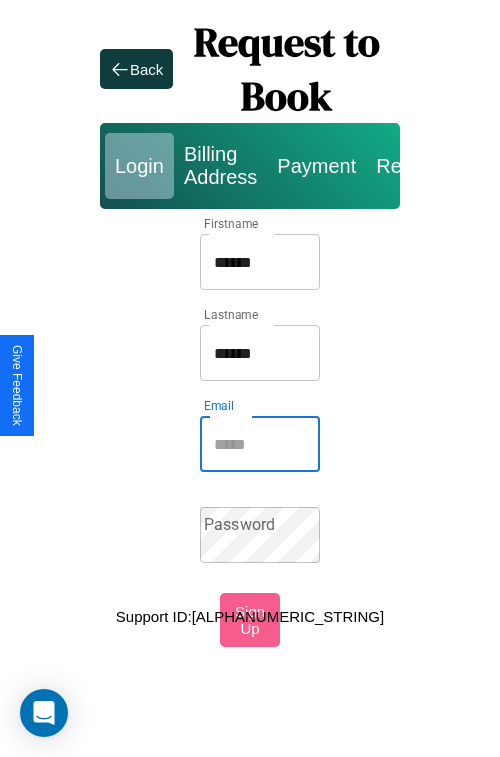 click on "Email" at bounding box center (260, 444) 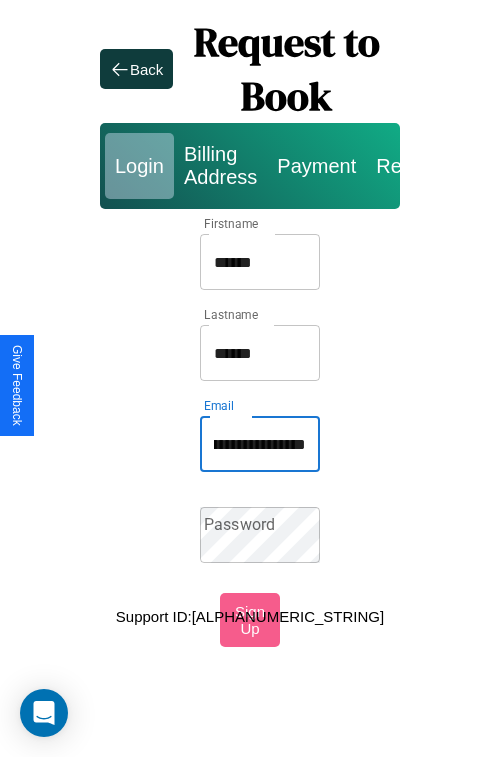 scroll, scrollTop: 0, scrollLeft: 102, axis: horizontal 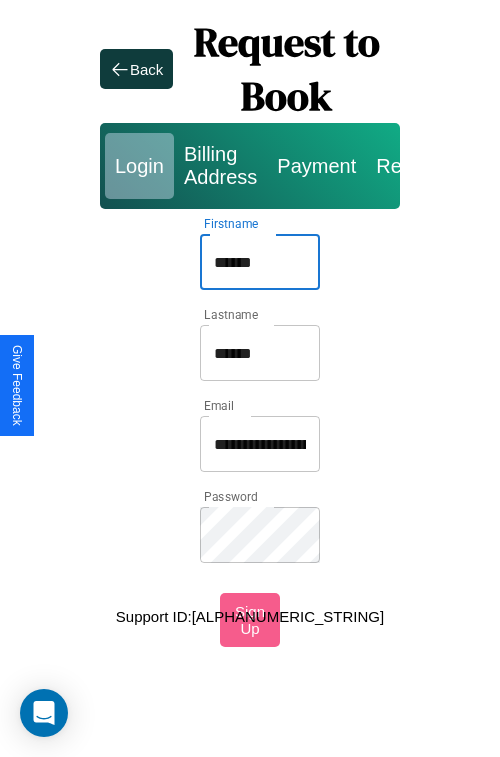 click on "******" at bounding box center [260, 262] 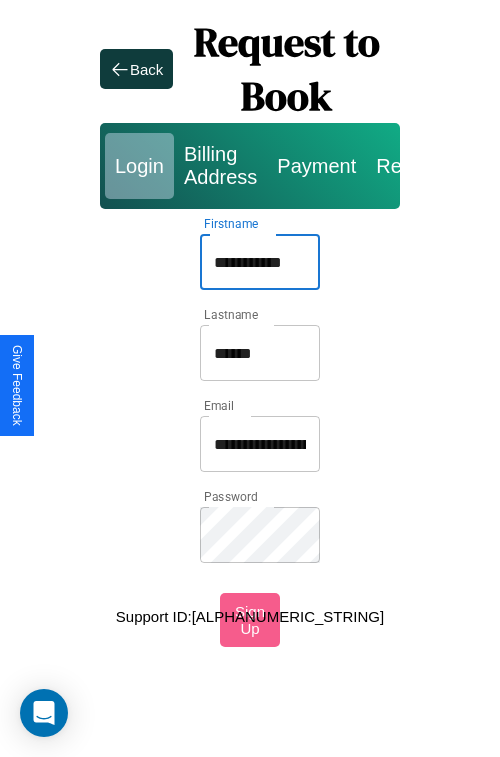 type on "**********" 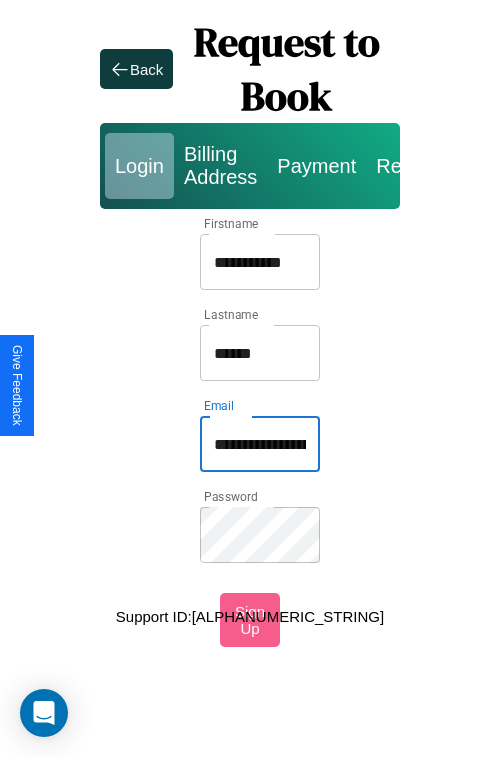 click on "**********" at bounding box center (260, 444) 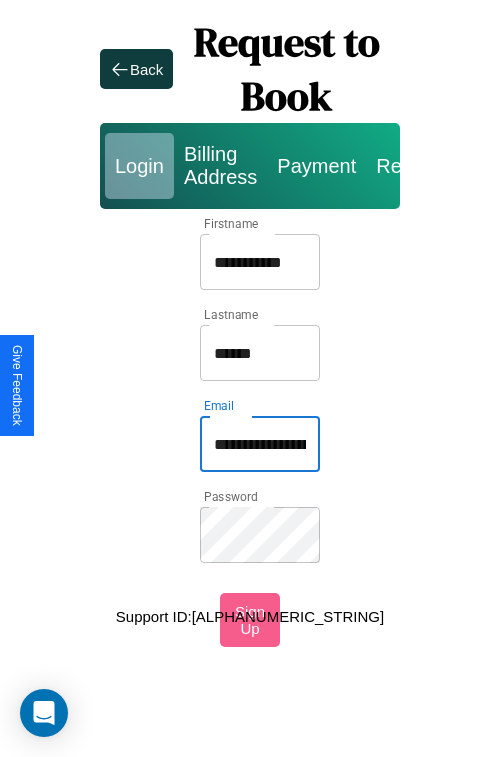 type on "**********" 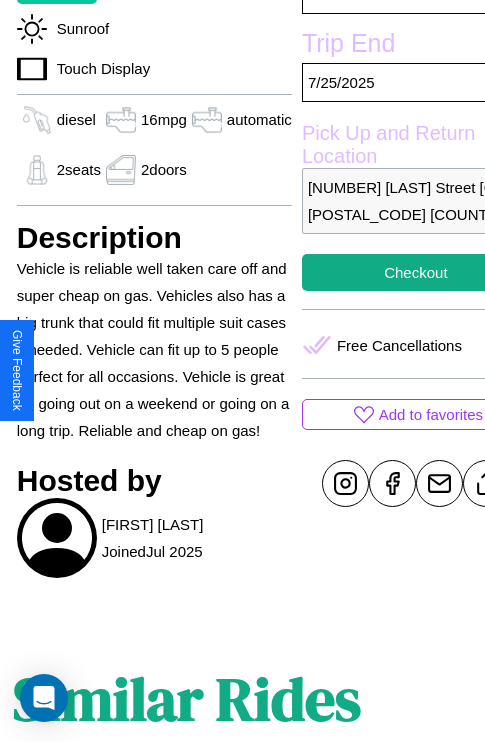 scroll, scrollTop: 643, scrollLeft: 68, axis: both 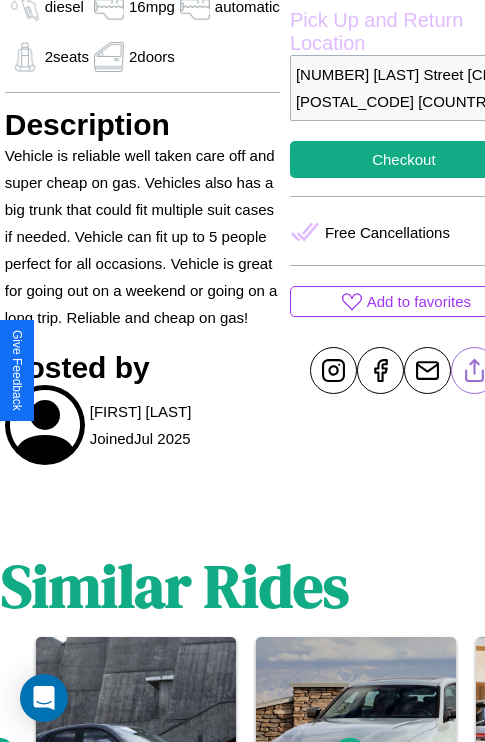 click 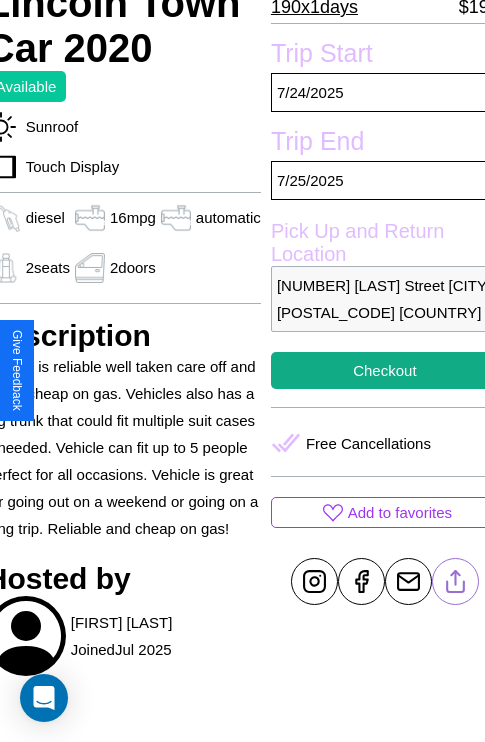 scroll, scrollTop: 432, scrollLeft: 88, axis: both 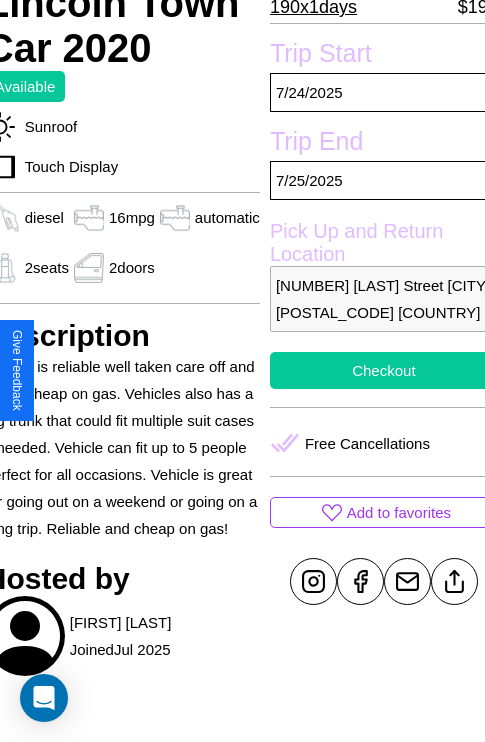 click on "Checkout" at bounding box center [384, 370] 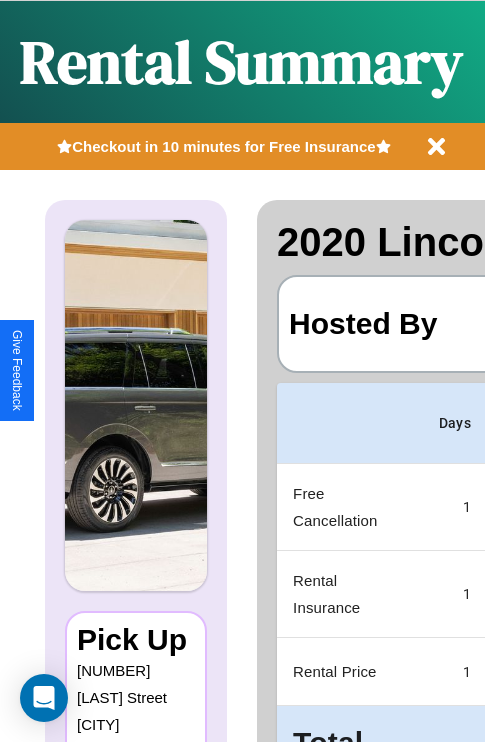 scroll, scrollTop: 0, scrollLeft: 378, axis: horizontal 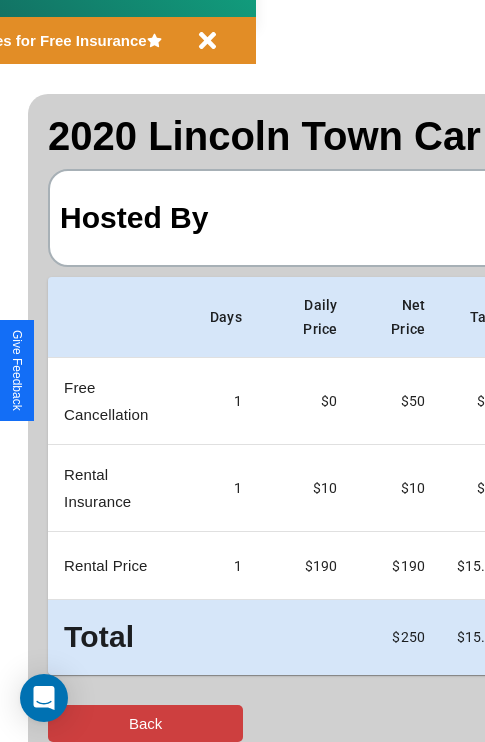 click on "Back" at bounding box center [145, 723] 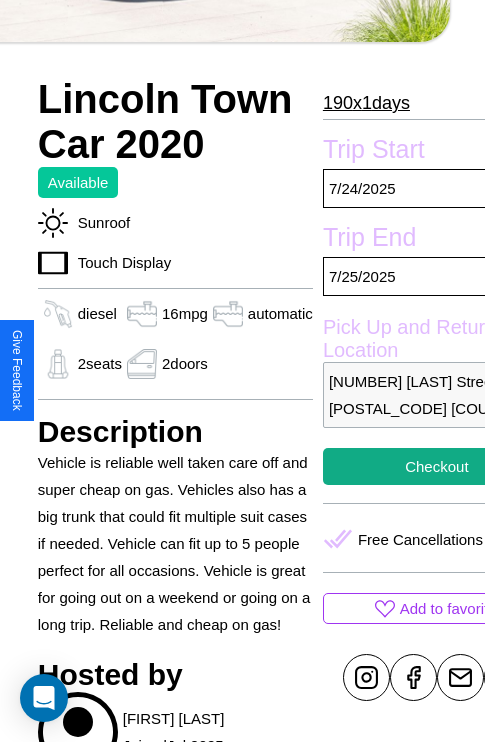 scroll, scrollTop: 643, scrollLeft: 68, axis: both 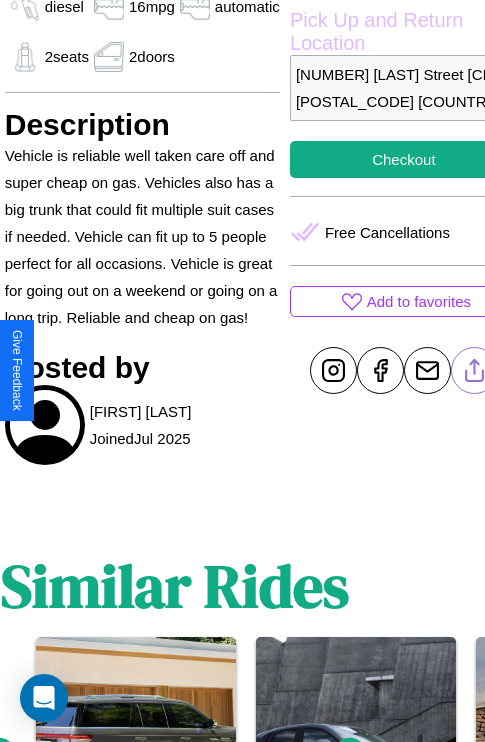 click 